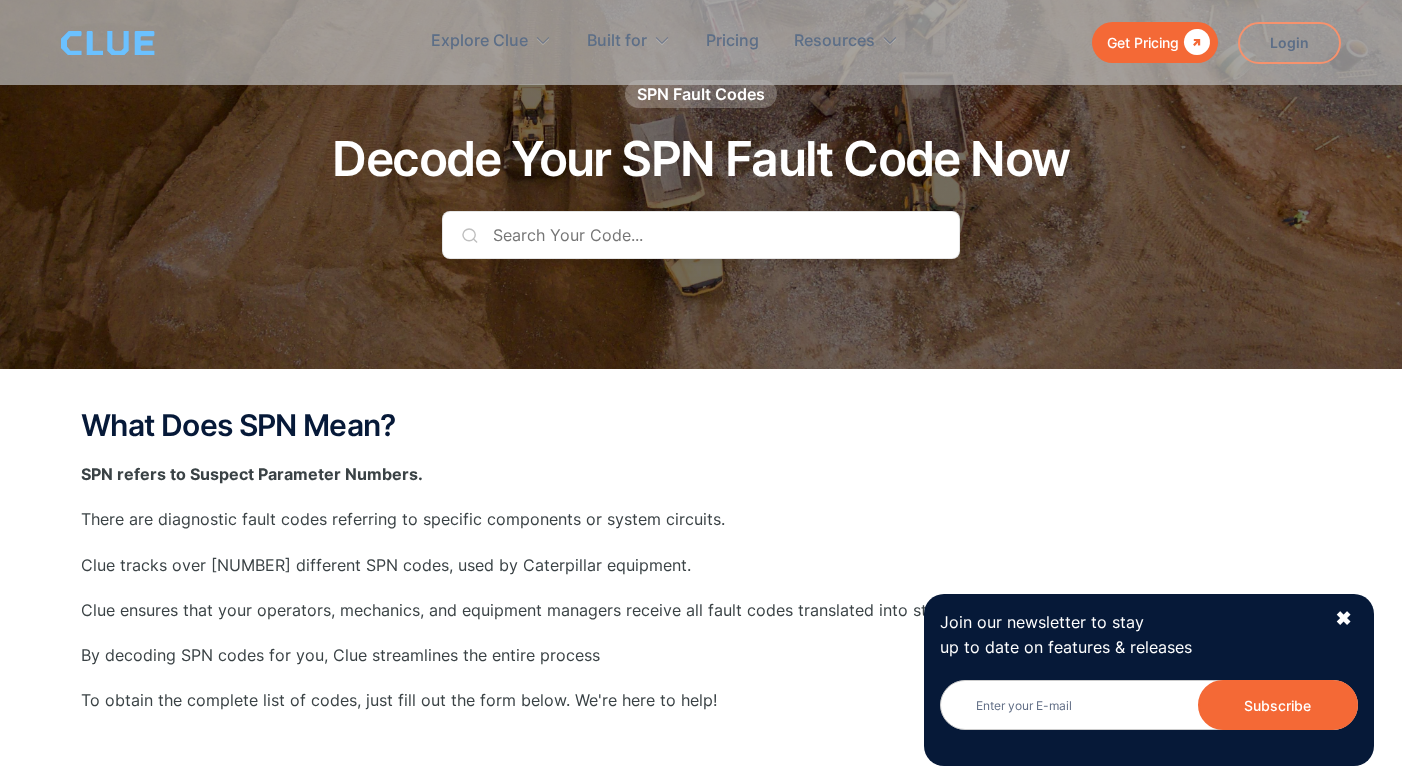 scroll, scrollTop: 145, scrollLeft: 0, axis: vertical 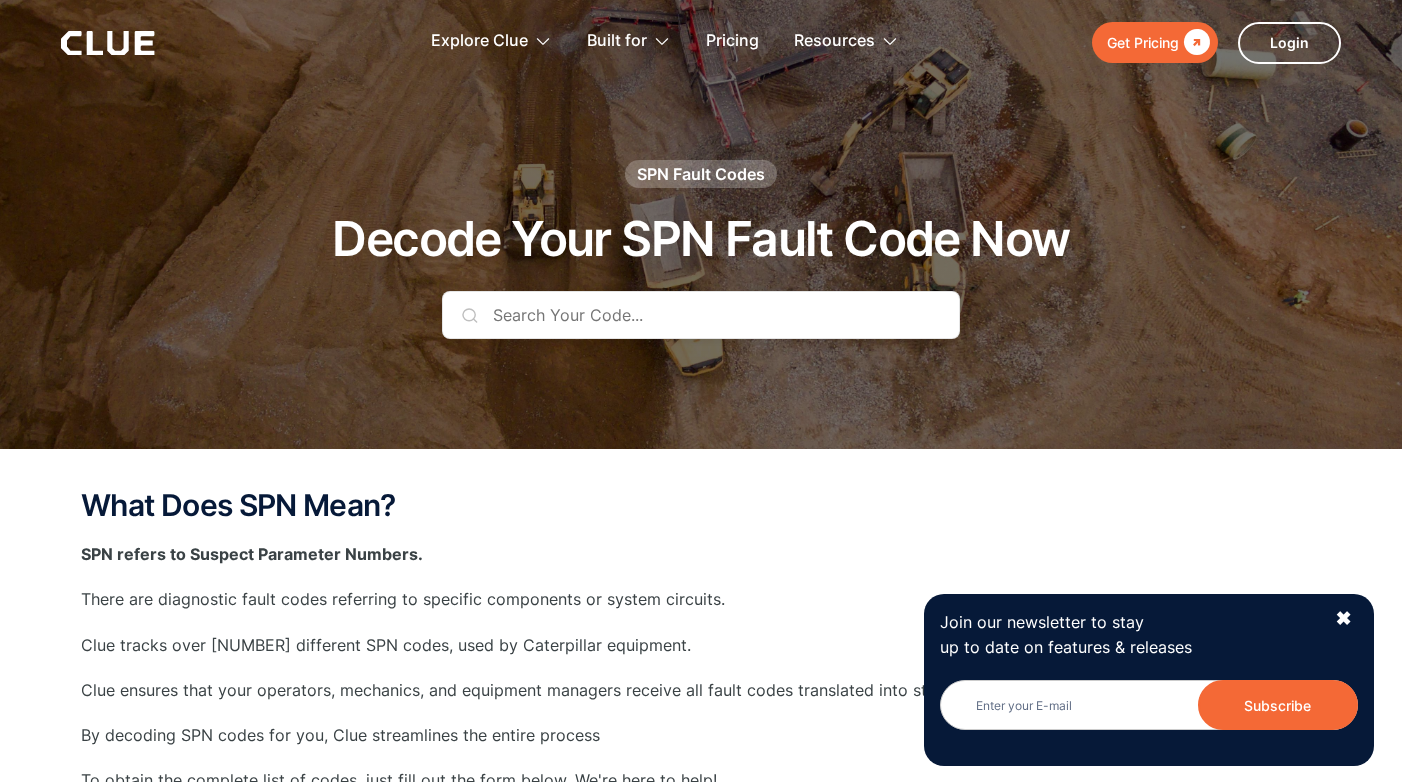 click at bounding box center (701, 315) 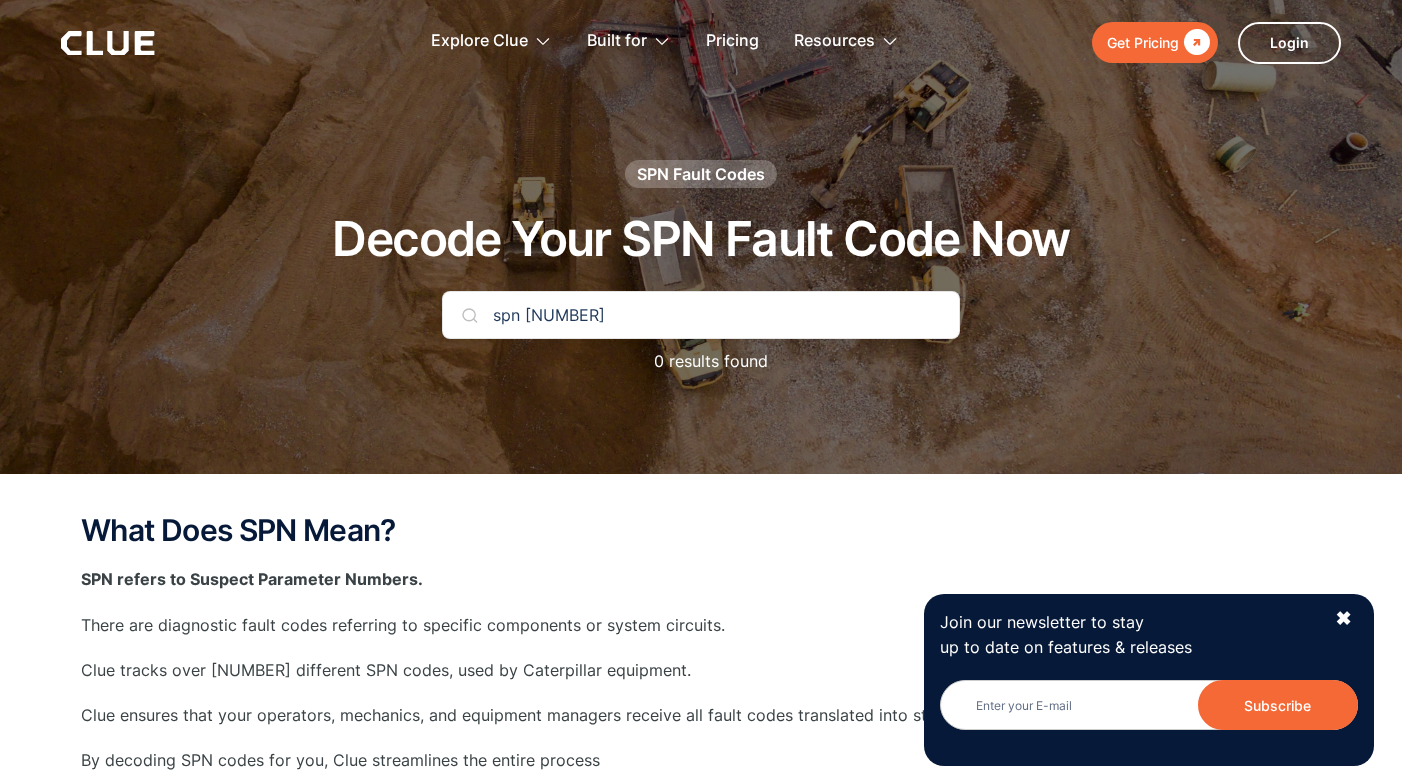 click on "SPN Fault Codes" at bounding box center [701, 174] 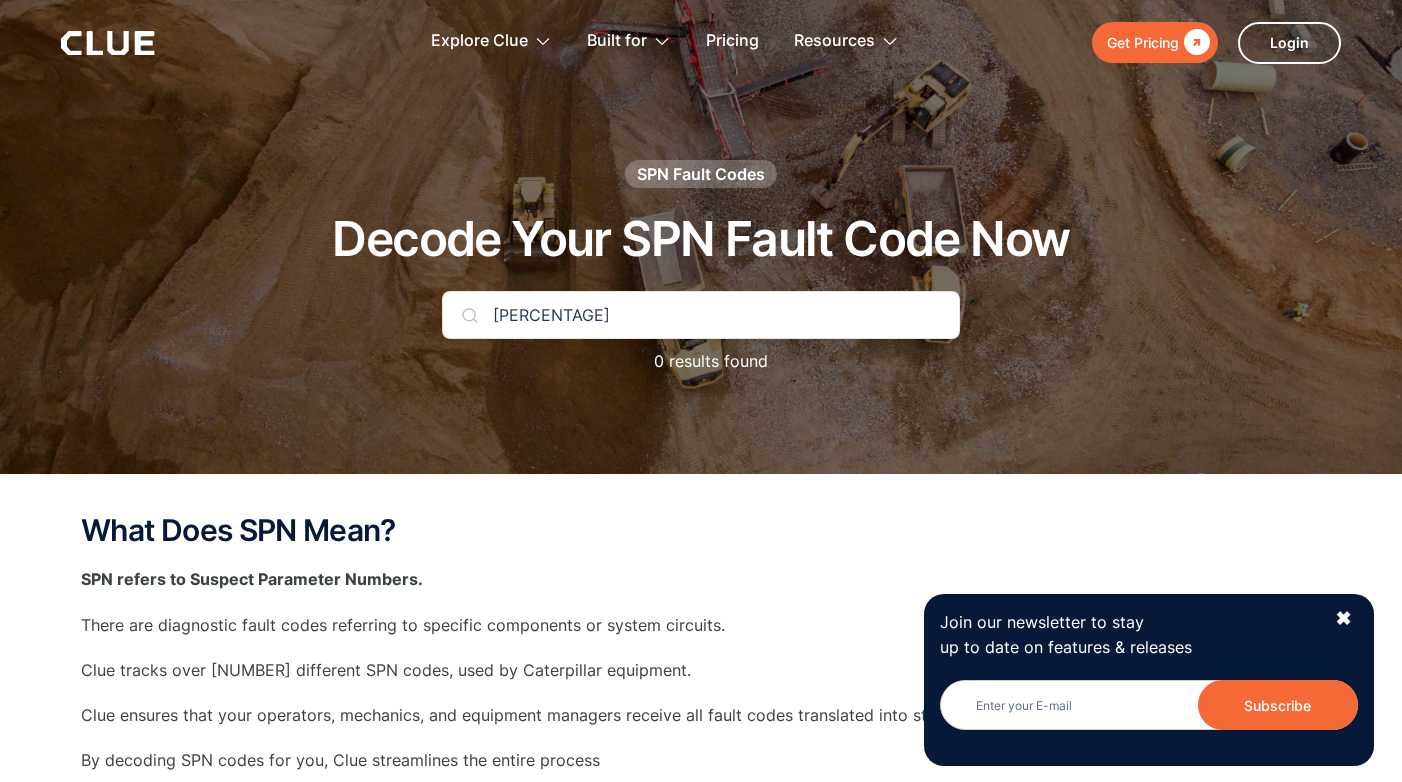 click on "[PERCENTAGE]" at bounding box center (701, 315) 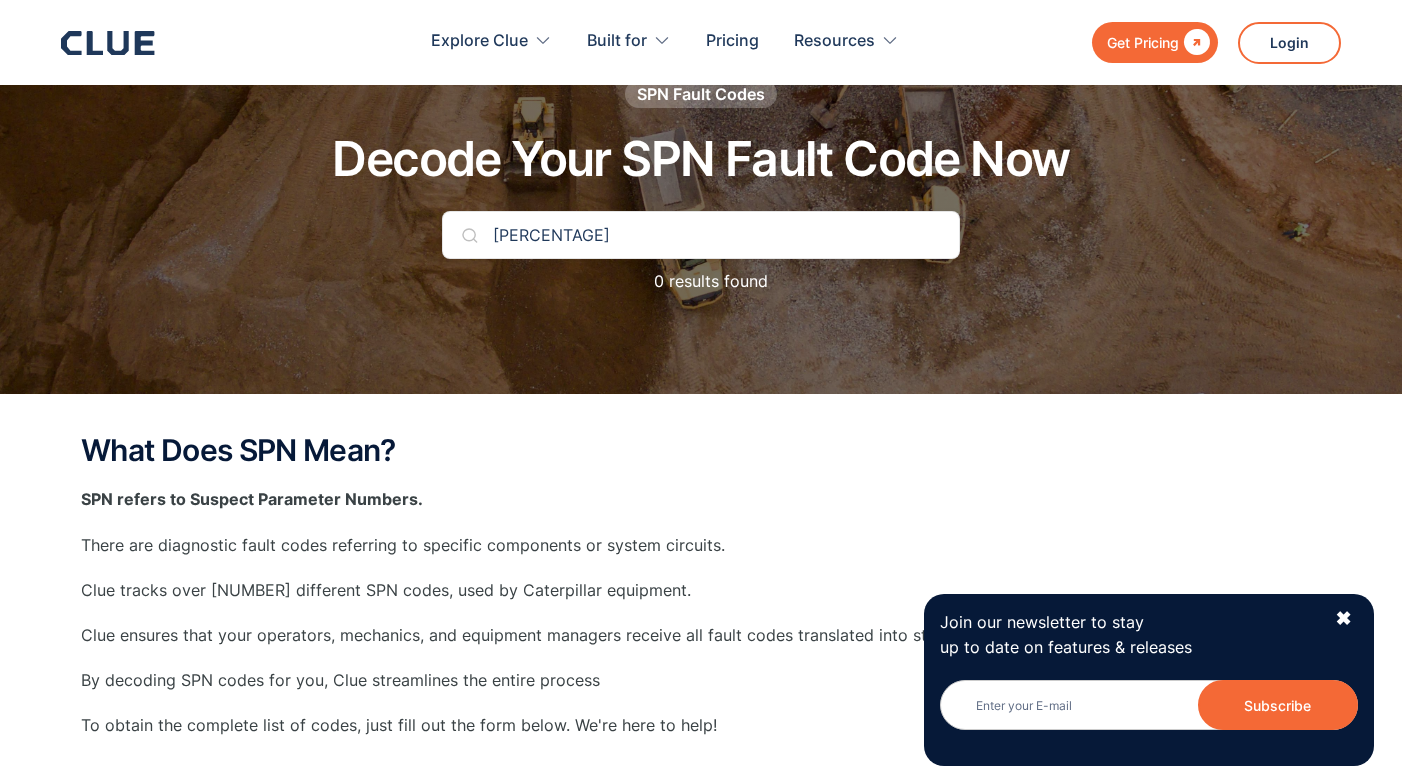 scroll, scrollTop: 78, scrollLeft: 0, axis: vertical 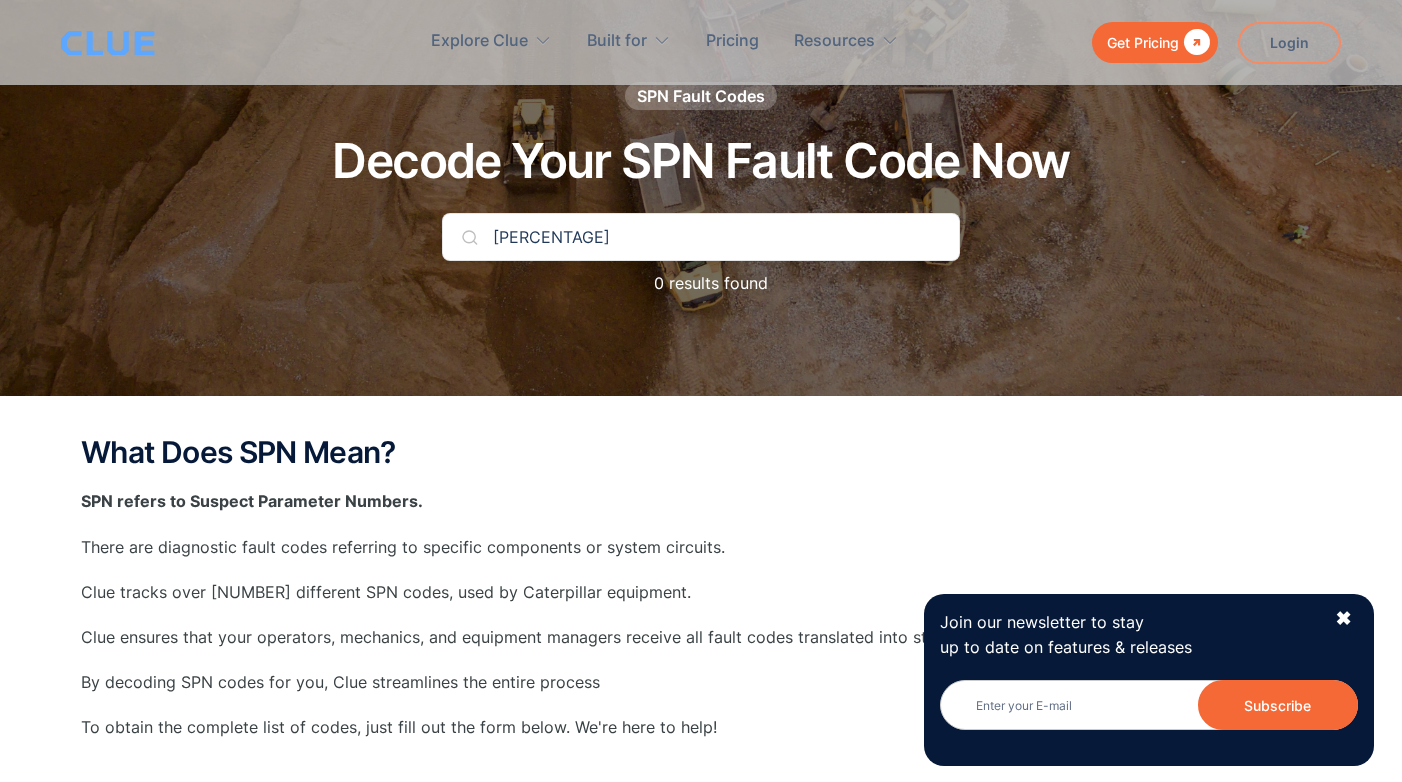 click on "[PERCENTAGE]" at bounding box center [701, 237] 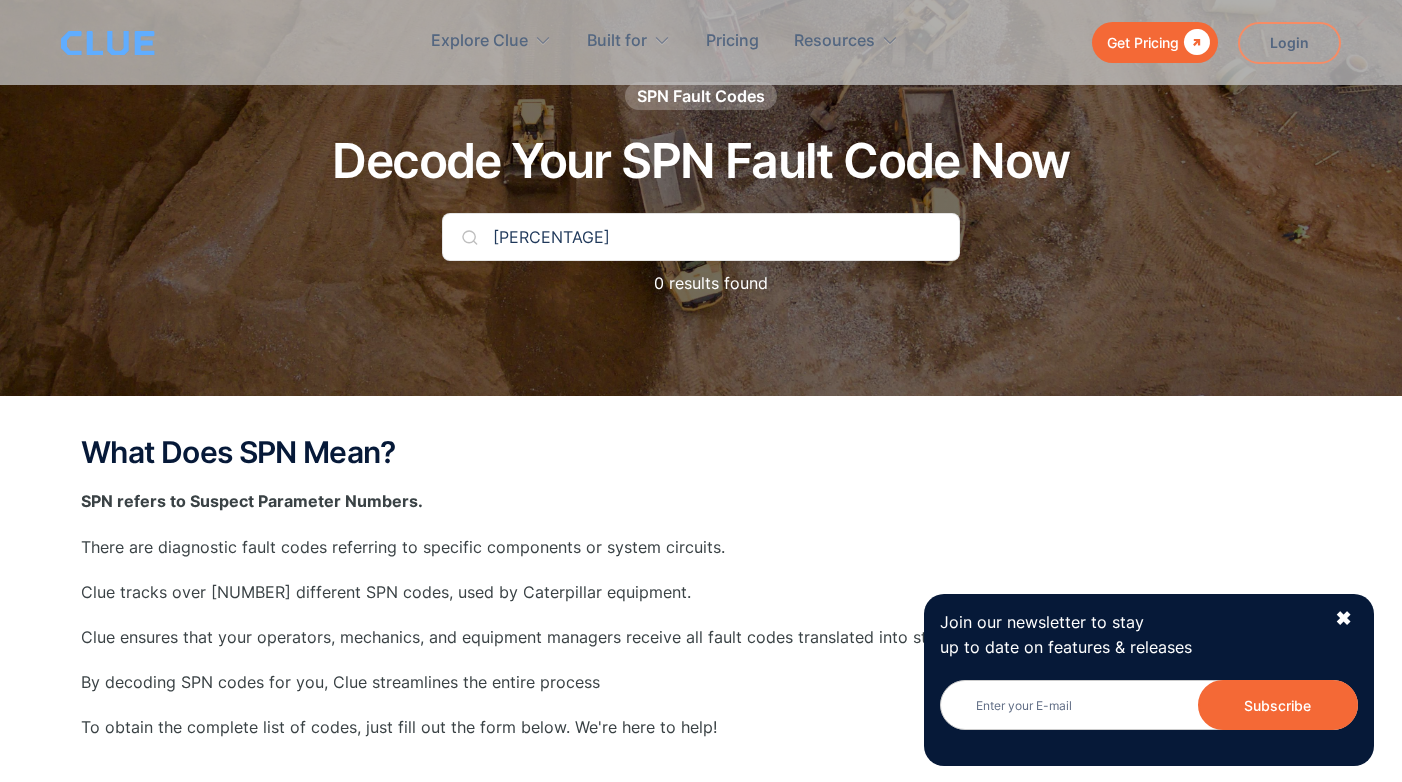 scroll, scrollTop: 0, scrollLeft: 0, axis: both 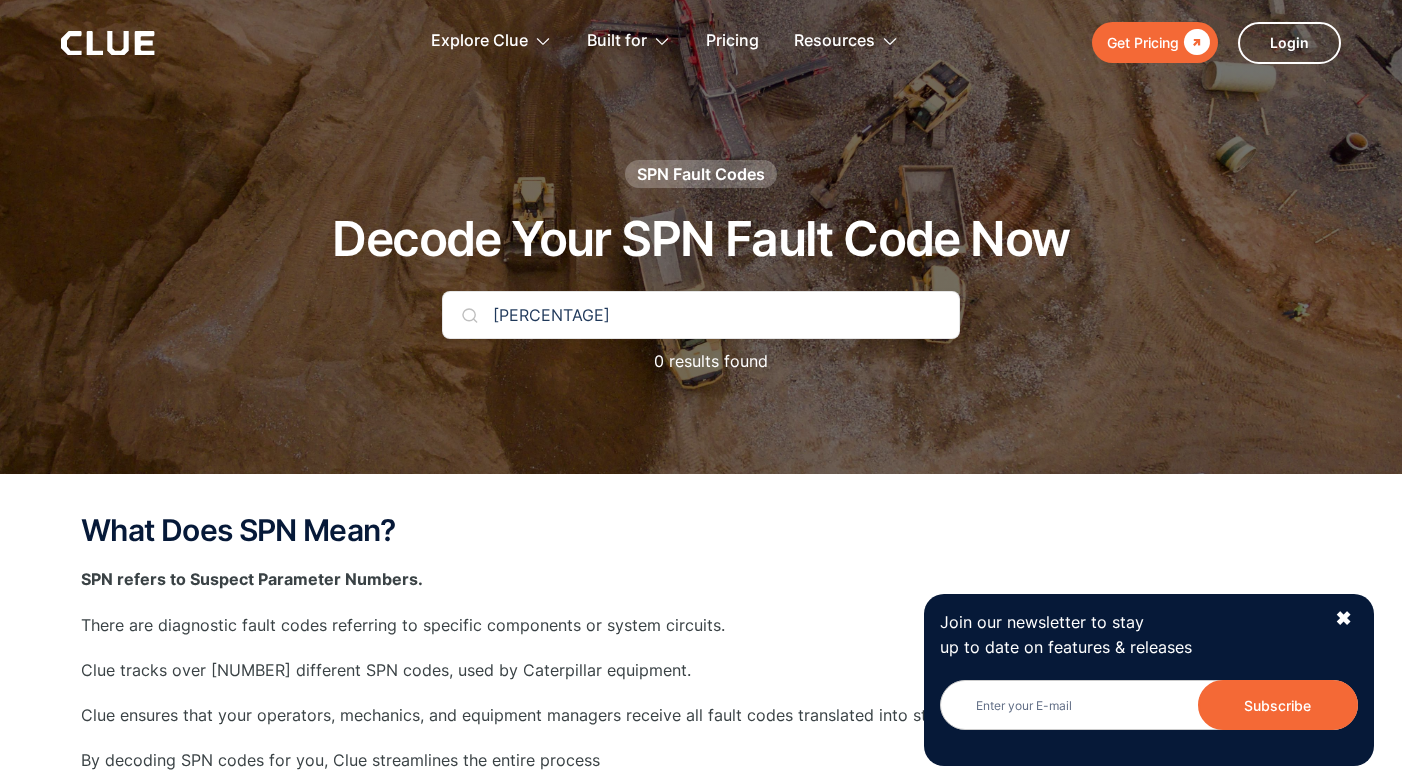 click on "SPN Fault Codes" at bounding box center [701, 174] 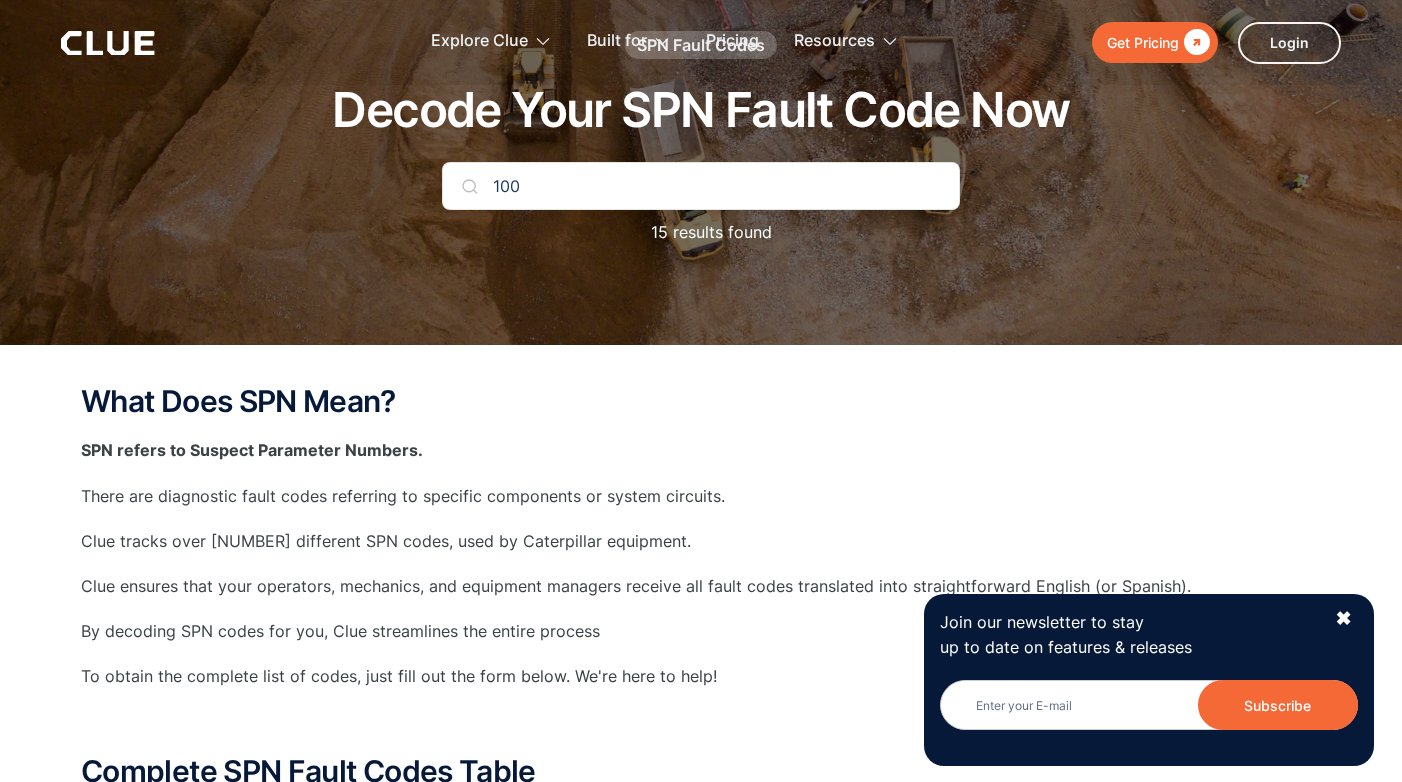 scroll, scrollTop: 0, scrollLeft: 0, axis: both 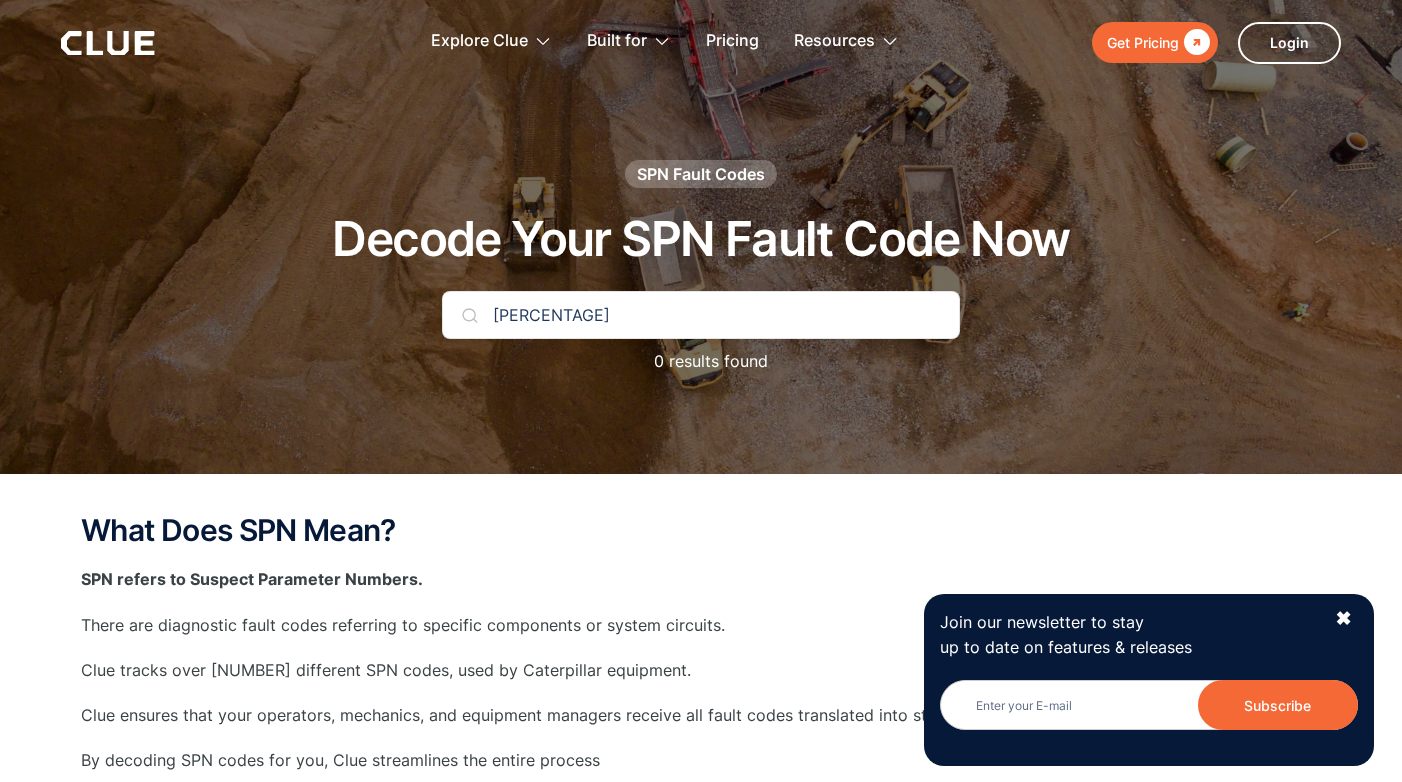 type on "[PERCENTAGE]" 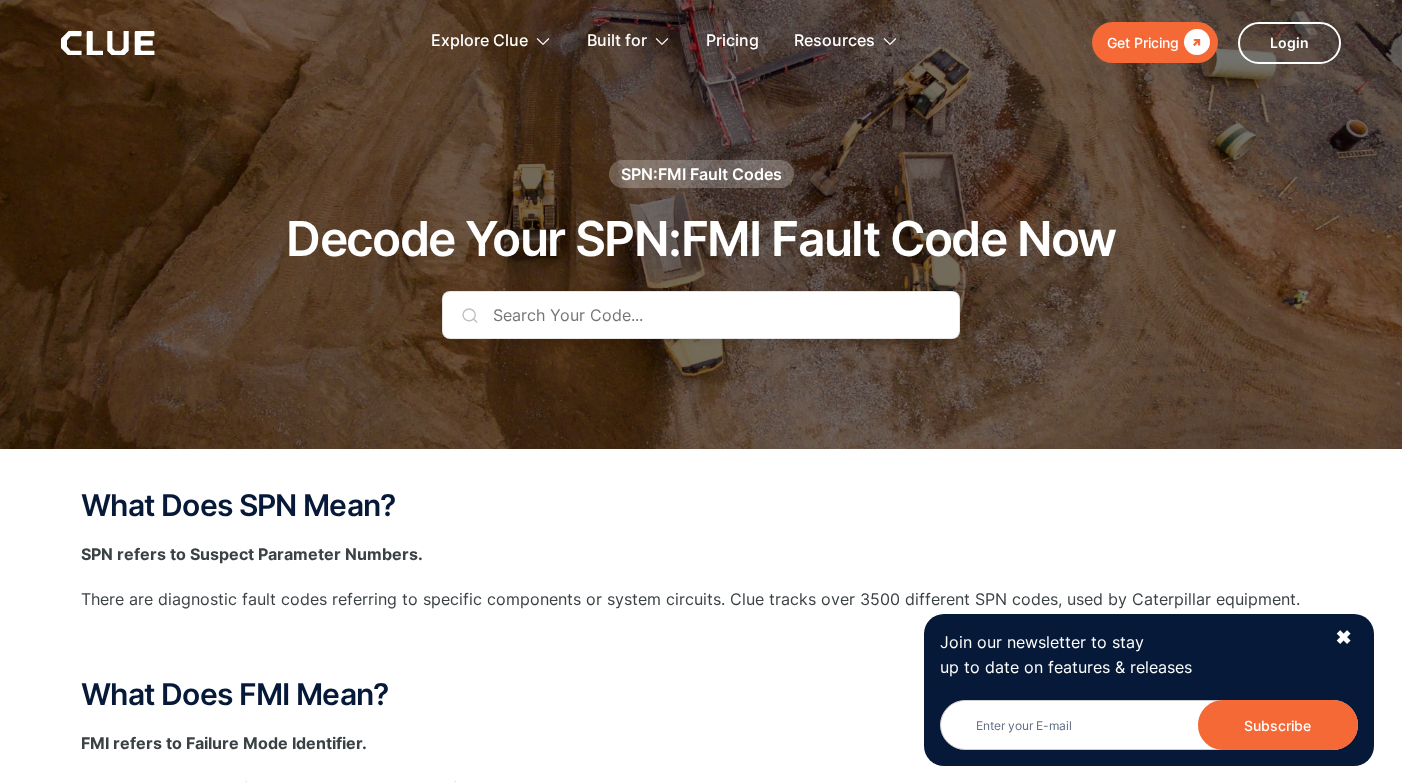 scroll, scrollTop: 0, scrollLeft: 0, axis: both 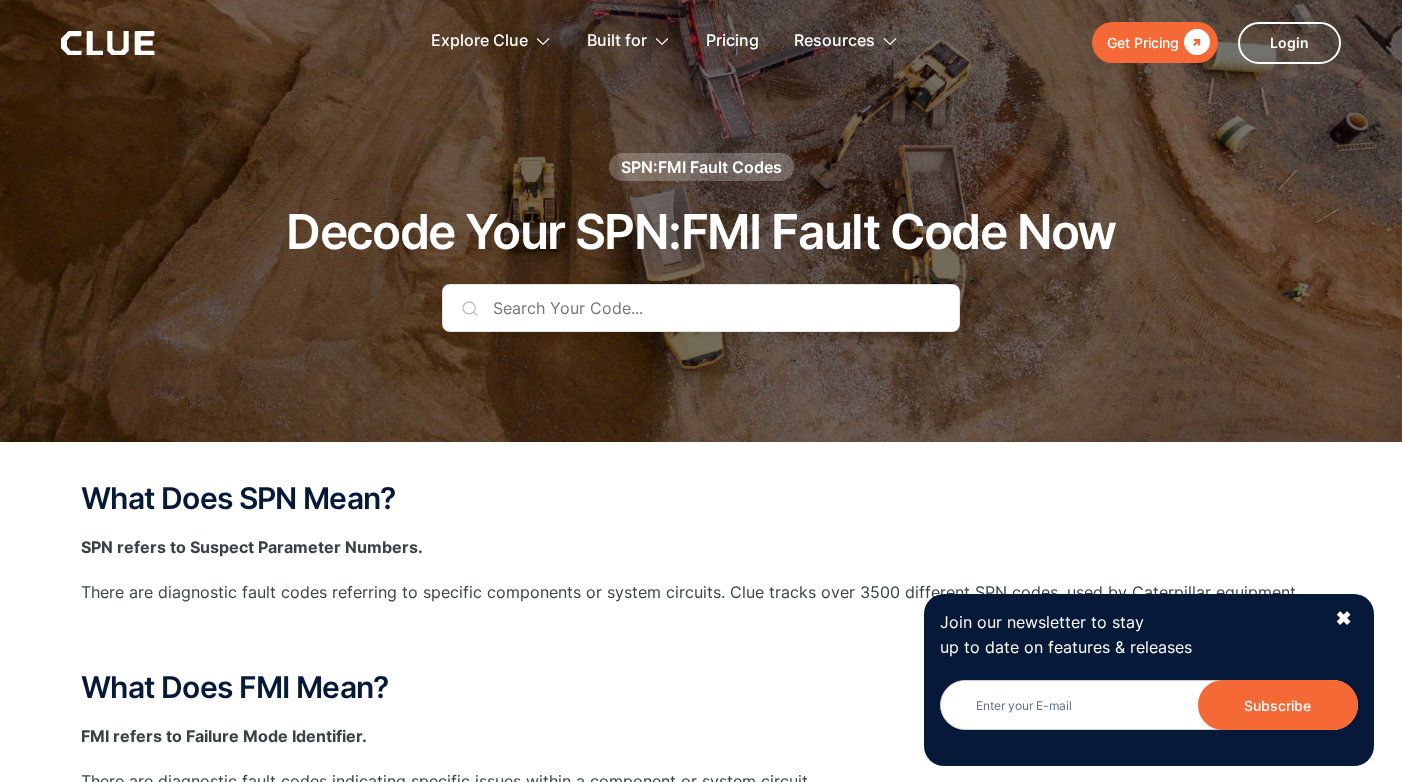 click at bounding box center [701, 308] 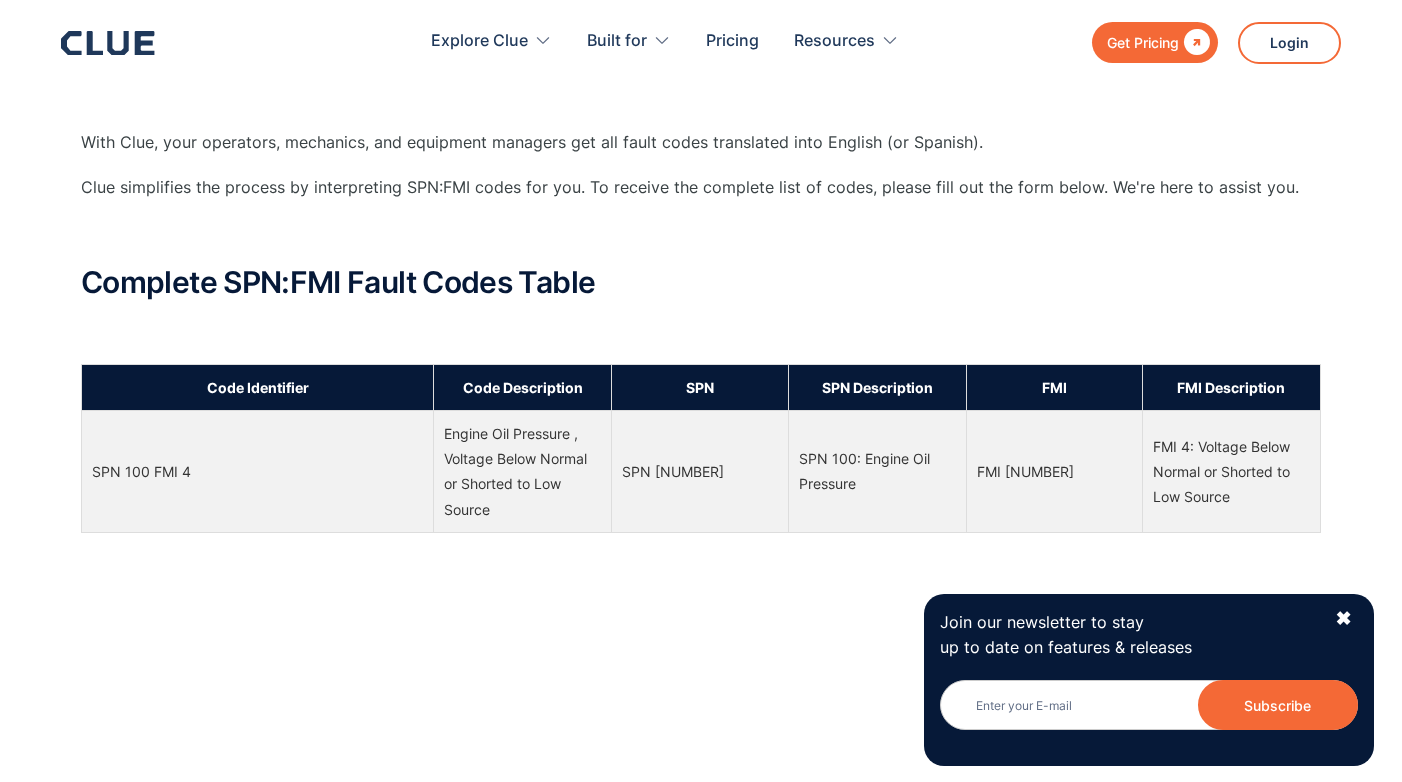 scroll, scrollTop: 839, scrollLeft: 0, axis: vertical 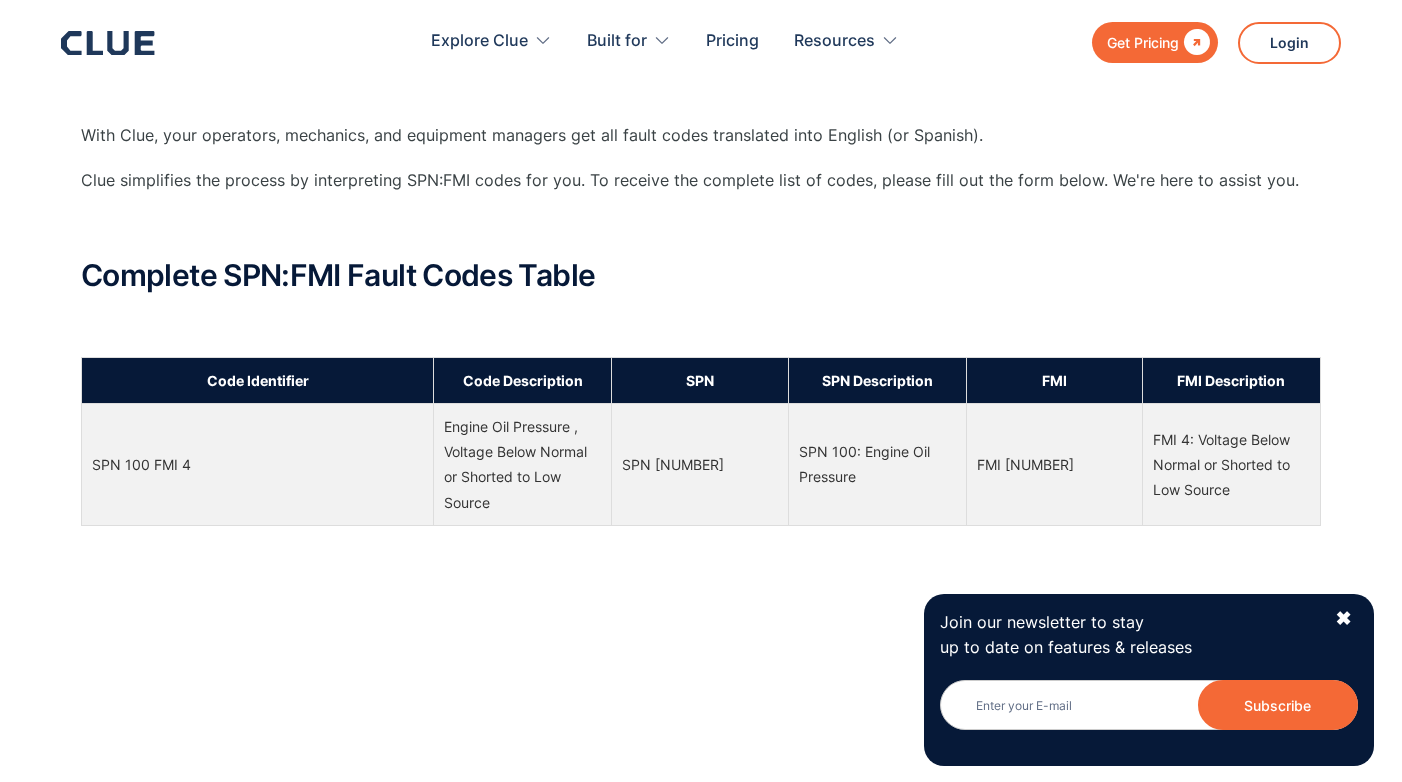 click on "FMI [NUMBER]" at bounding box center [1054, 465] 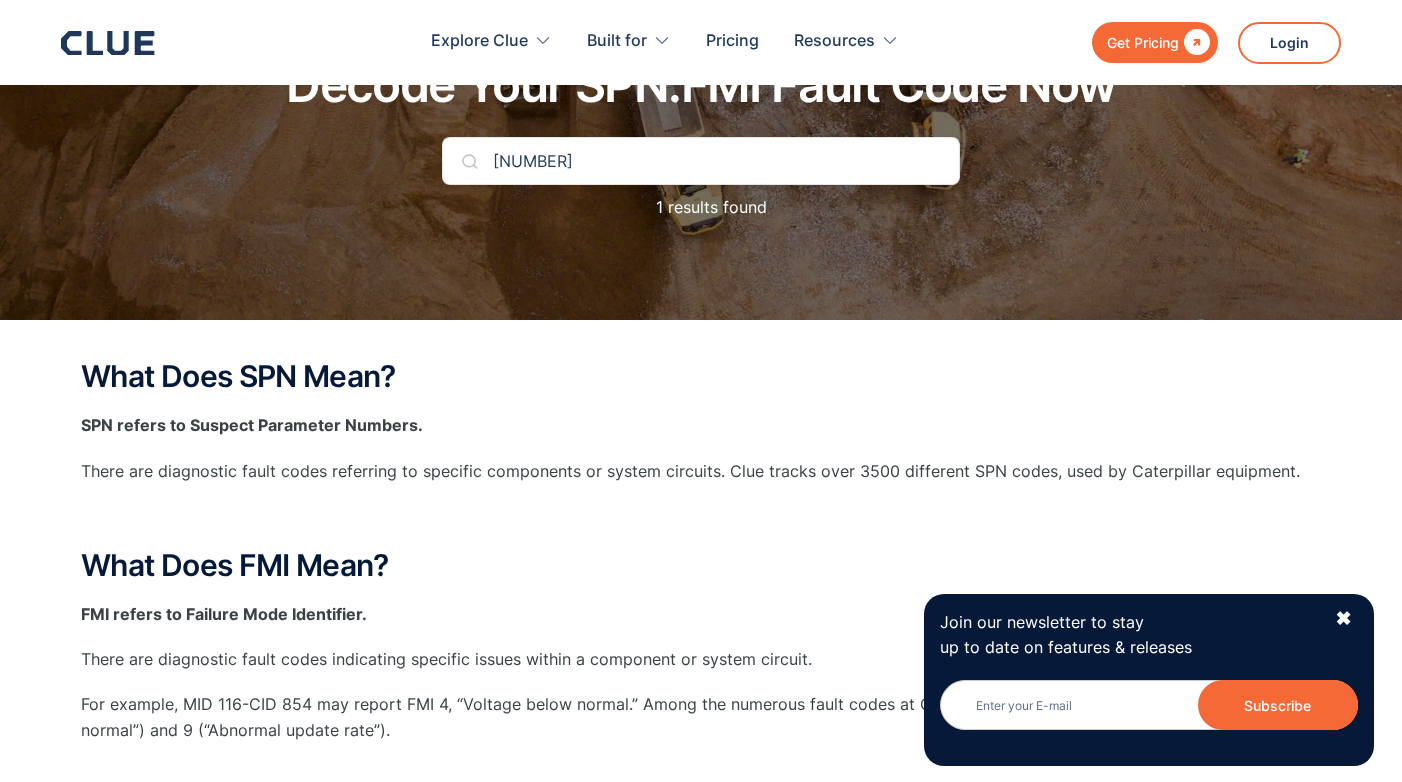 scroll, scrollTop: 0, scrollLeft: 0, axis: both 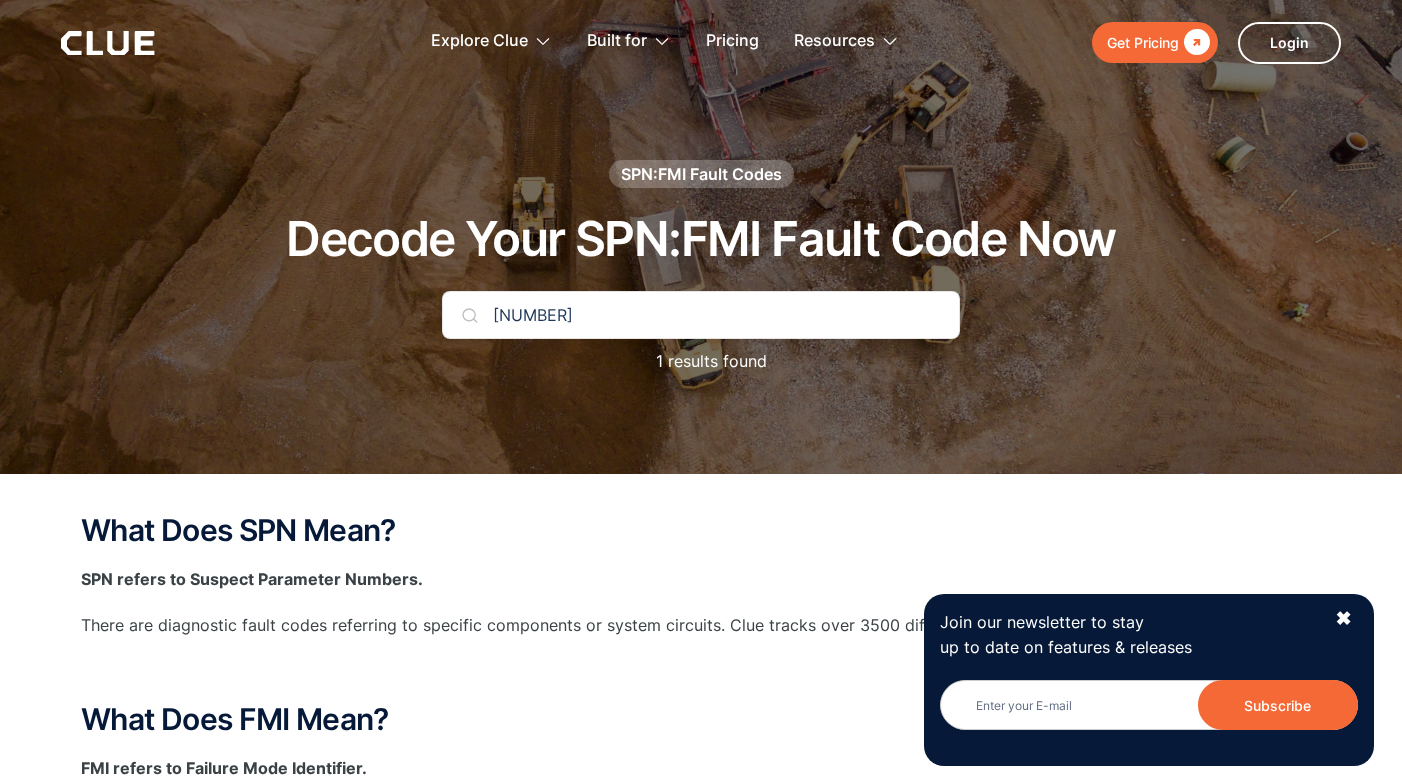 click on "[NUMBER]" at bounding box center [701, 315] 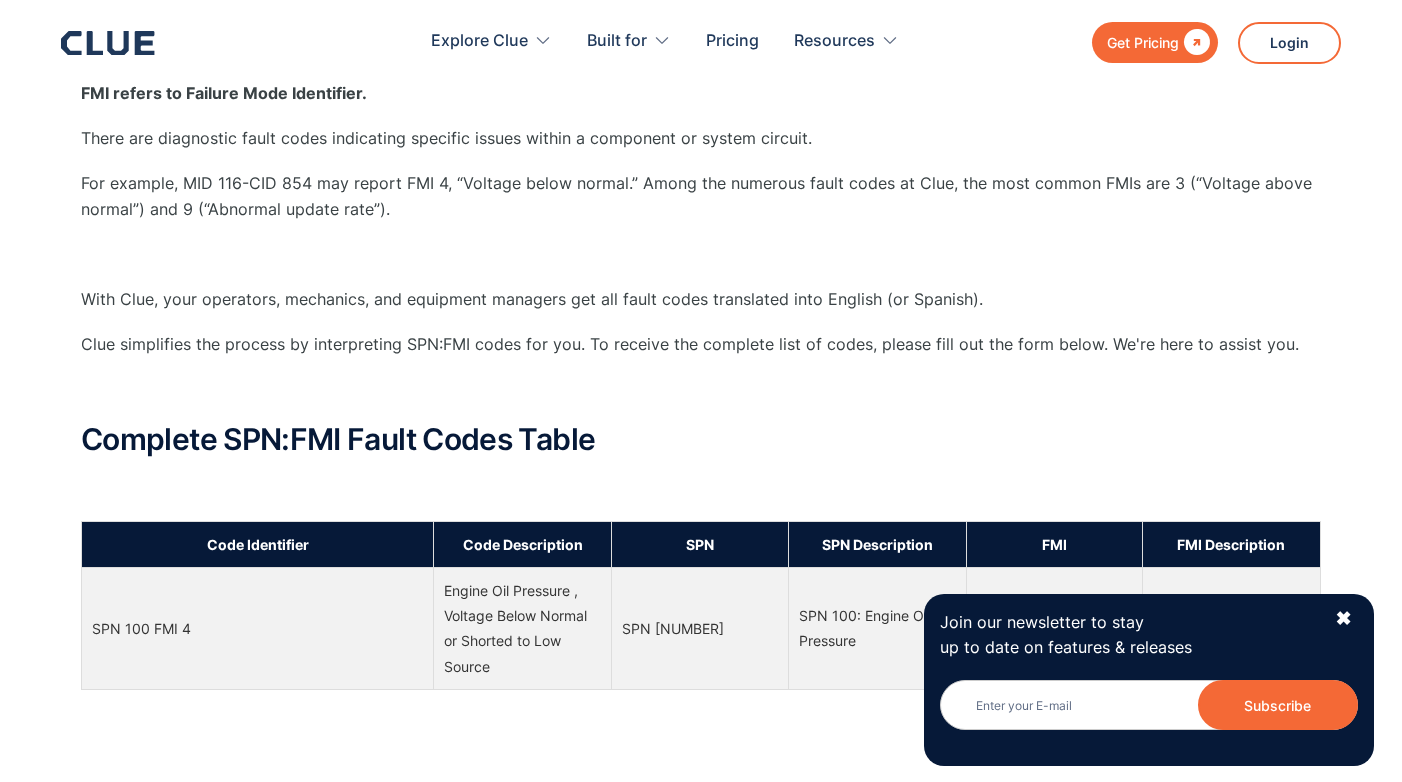 scroll, scrollTop: 682, scrollLeft: 0, axis: vertical 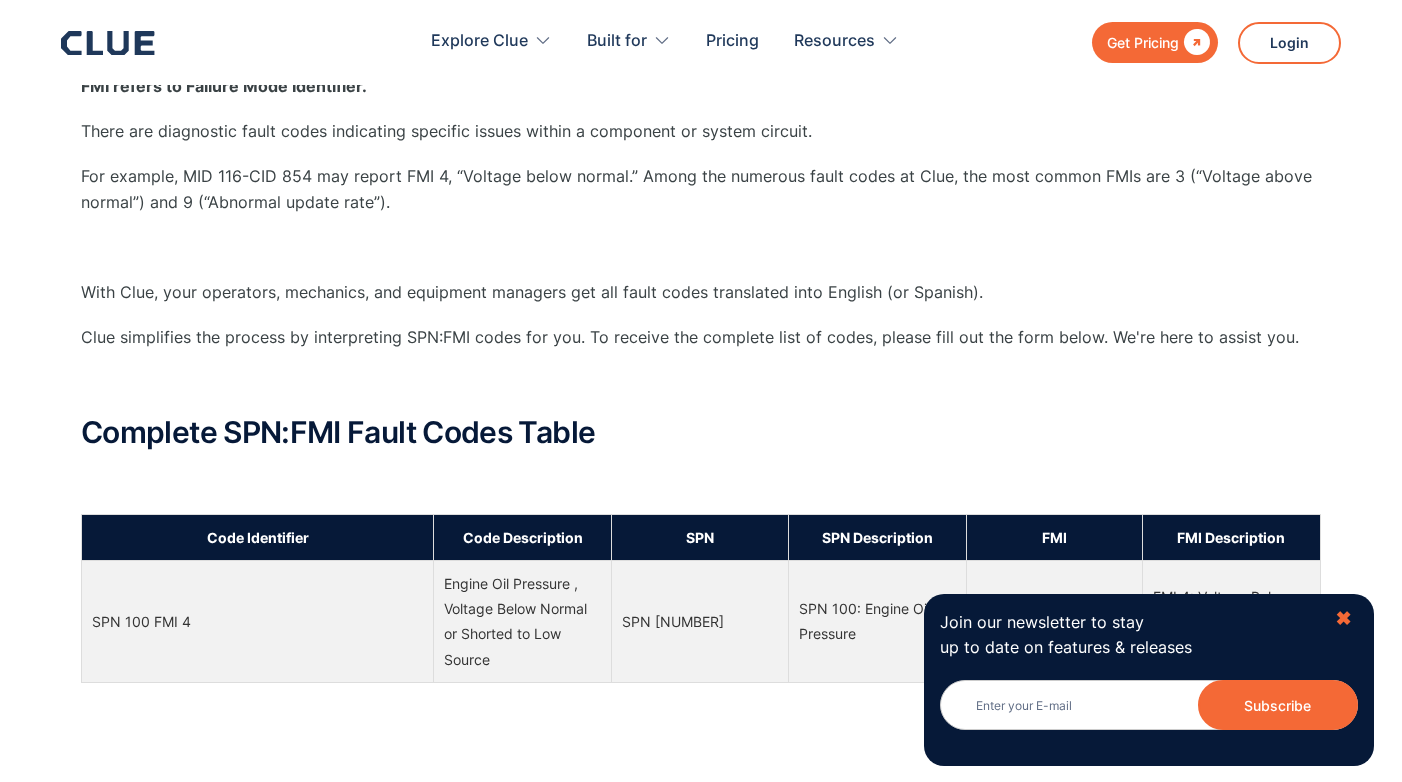 type on "[NUMBER]" 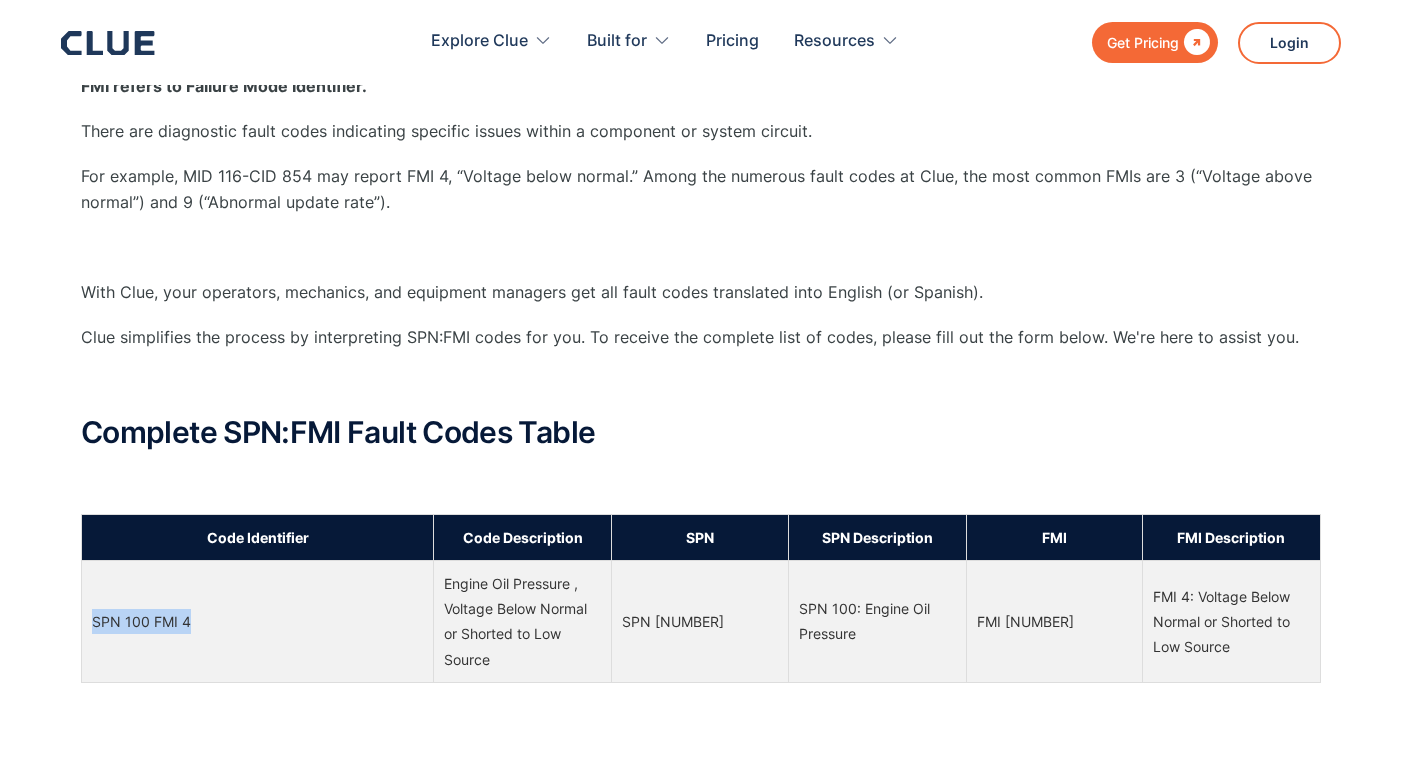 drag, startPoint x: 190, startPoint y: 621, endPoint x: 95, endPoint y: 615, distance: 95.189285 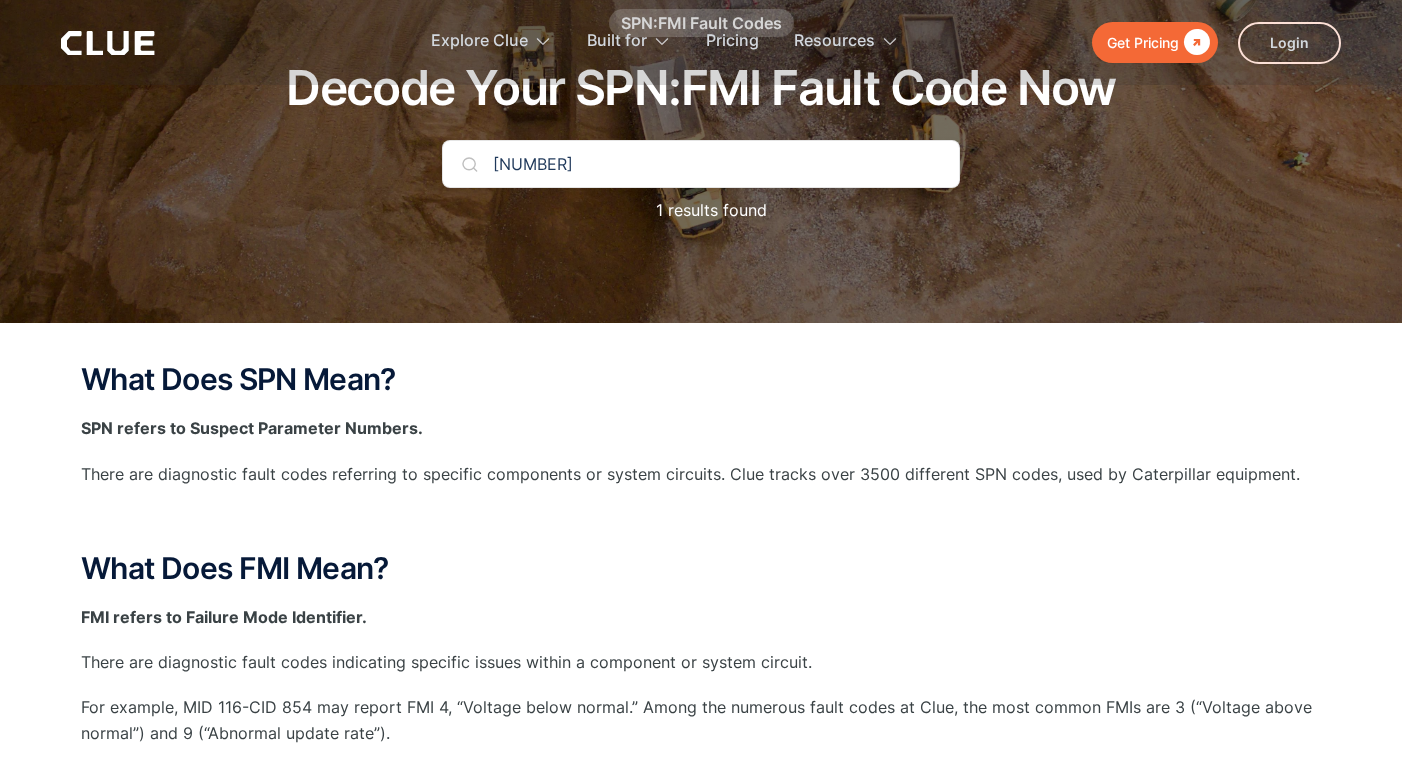 scroll, scrollTop: 0, scrollLeft: 0, axis: both 